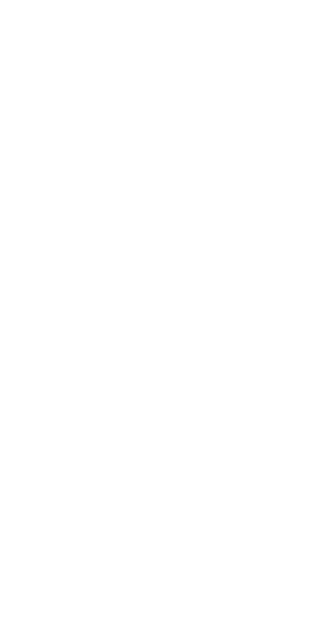 scroll, scrollTop: 0, scrollLeft: 0, axis: both 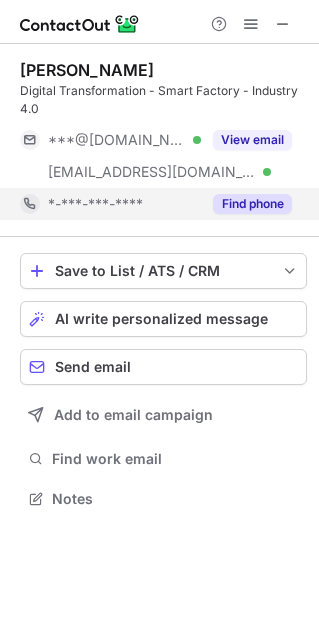 click on "Find phone" at bounding box center [252, 204] 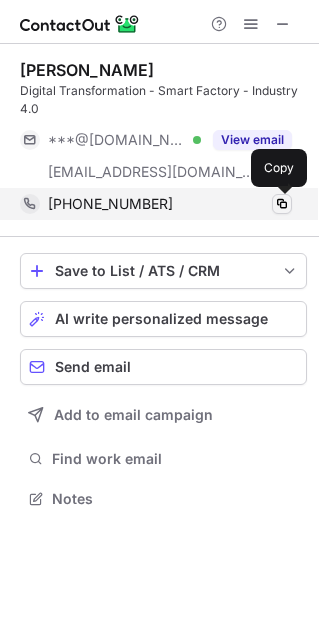click at bounding box center (282, 204) 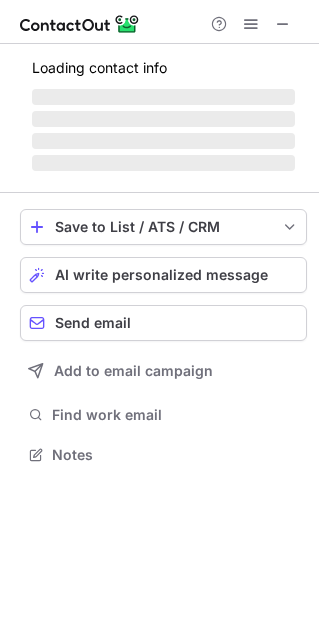 scroll, scrollTop: 443, scrollLeft: 318, axis: both 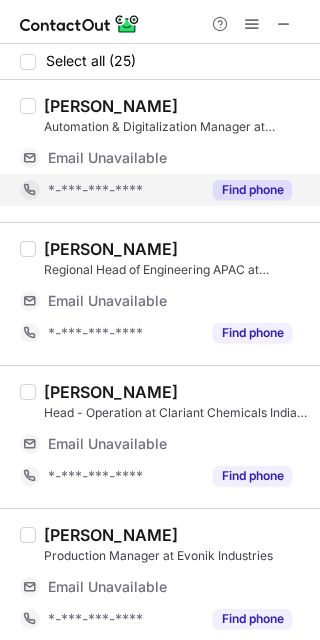 click on "Find phone" at bounding box center [252, 190] 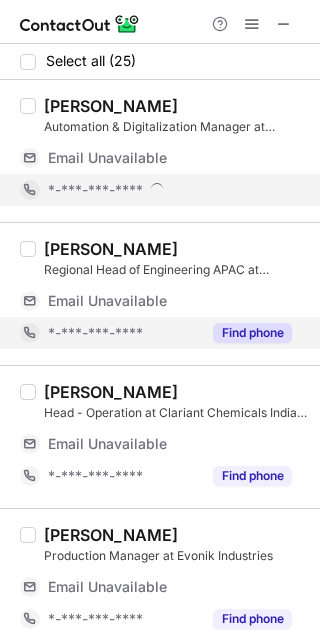 click on "Find phone" at bounding box center [252, 333] 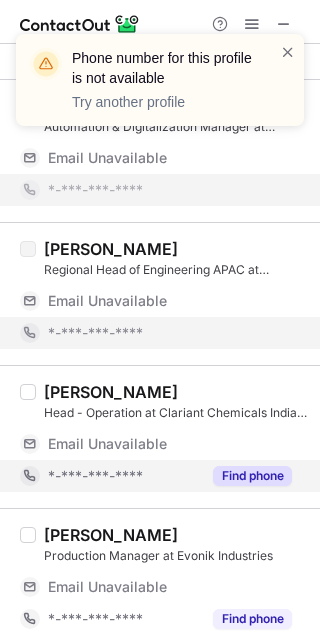 click on "Find phone" at bounding box center (252, 476) 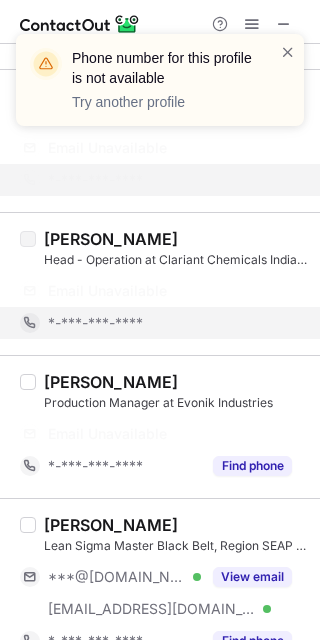scroll, scrollTop: 154, scrollLeft: 0, axis: vertical 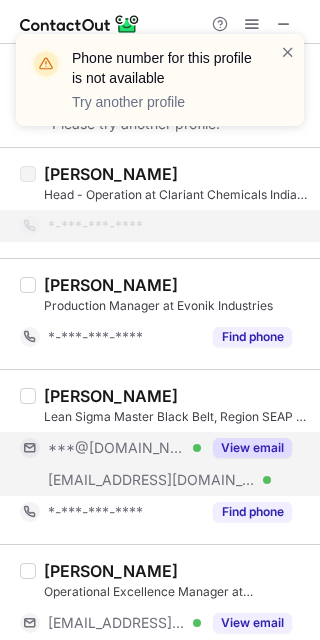 click on "View email" at bounding box center [252, 448] 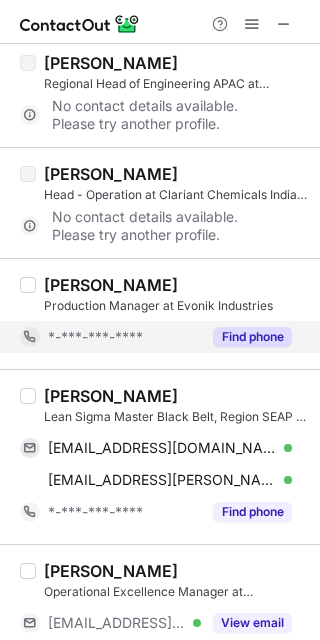 click on "Find phone" at bounding box center [252, 337] 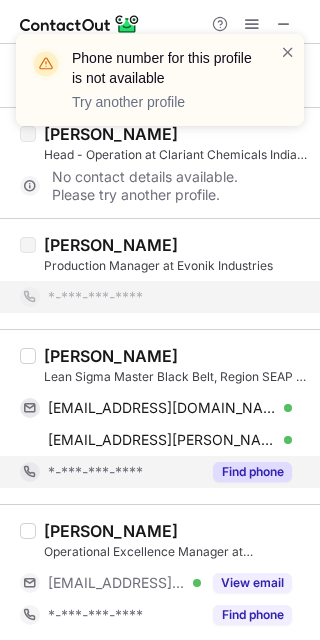 scroll, scrollTop: 196, scrollLeft: 0, axis: vertical 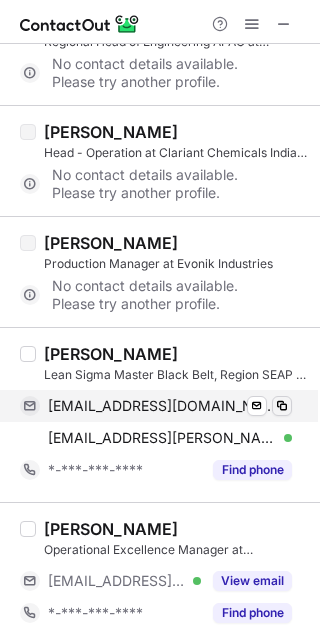 click at bounding box center [282, 406] 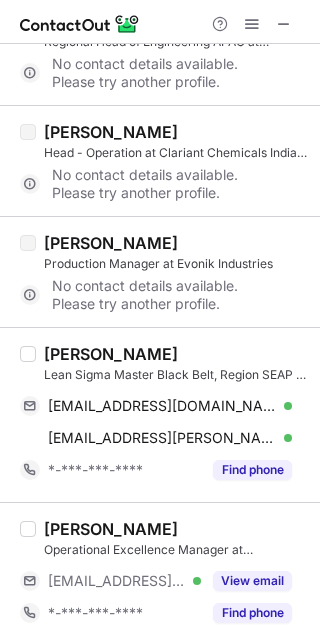scroll, scrollTop: 368, scrollLeft: 0, axis: vertical 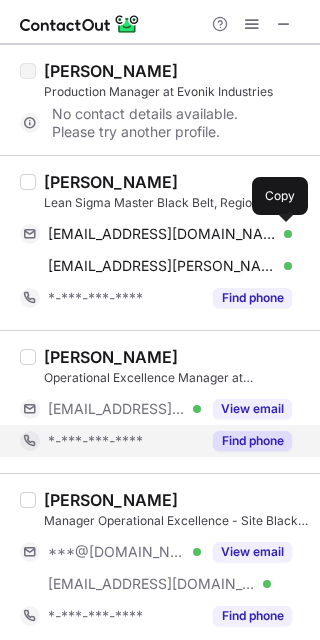 click on "Find phone" at bounding box center [252, 441] 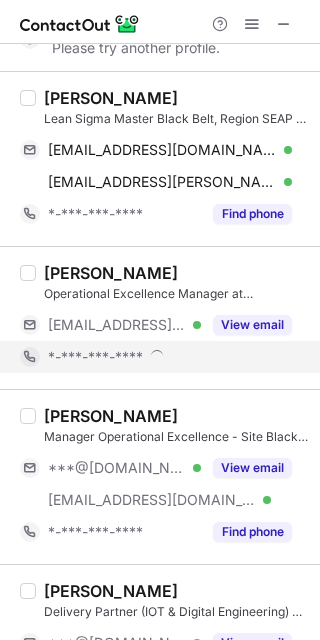 scroll, scrollTop: 452, scrollLeft: 0, axis: vertical 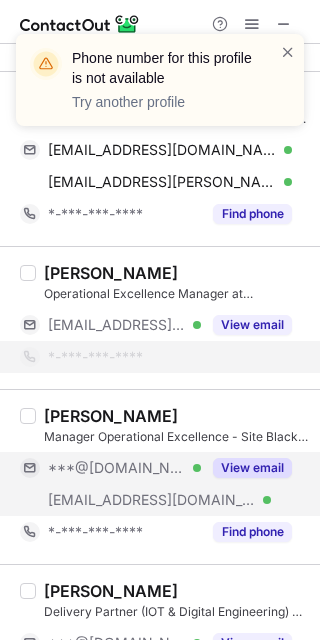 click on "View email" at bounding box center [252, 468] 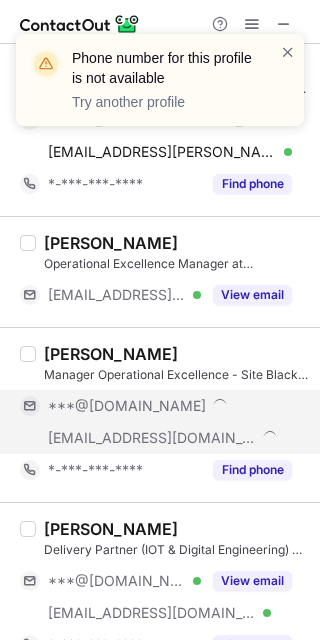 scroll, scrollTop: 485, scrollLeft: 0, axis: vertical 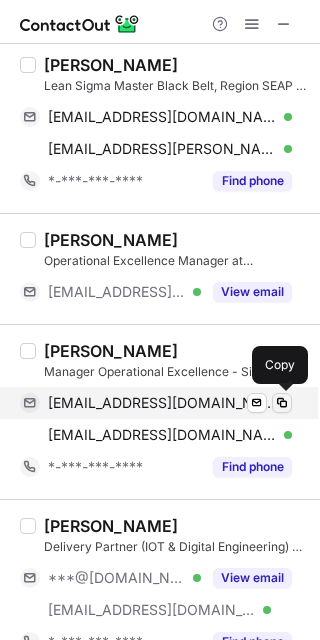 click at bounding box center [282, 403] 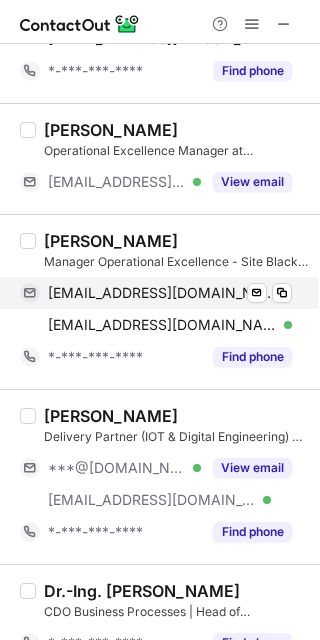 scroll, scrollTop: 696, scrollLeft: 0, axis: vertical 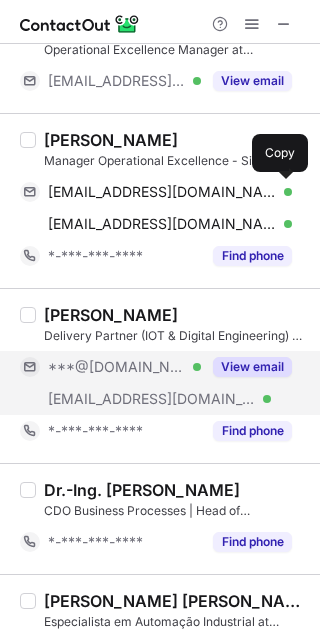 click on "View email" at bounding box center (252, 367) 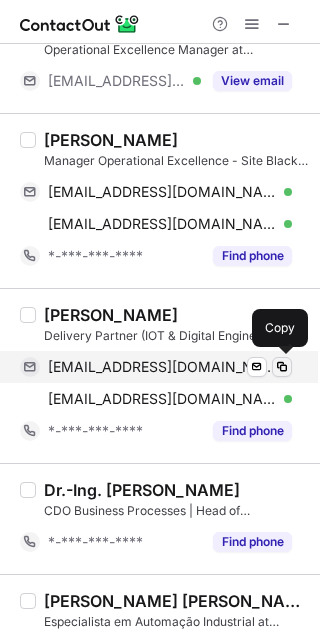 click at bounding box center (282, 367) 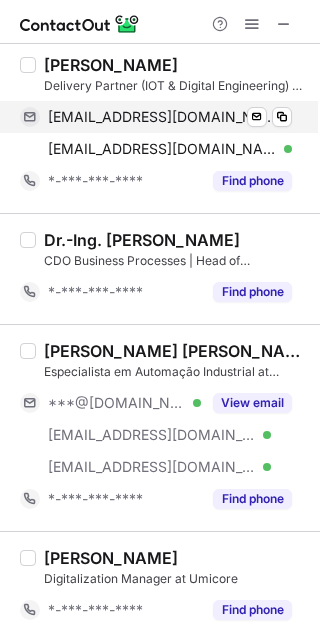scroll, scrollTop: 1031, scrollLeft: 0, axis: vertical 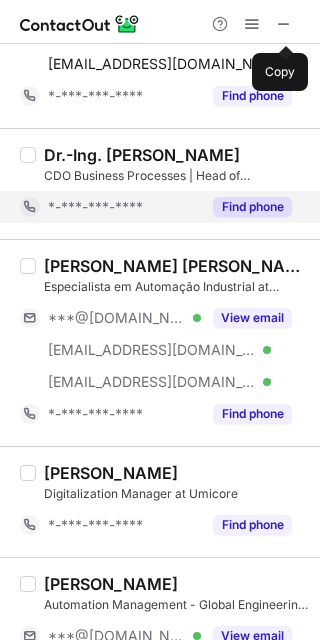 click on "Find phone" at bounding box center [252, 207] 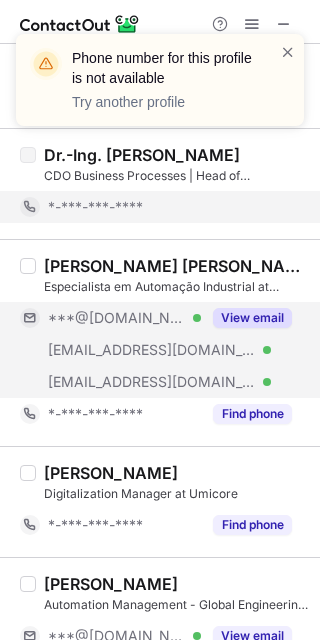 click on "View email" at bounding box center (246, 318) 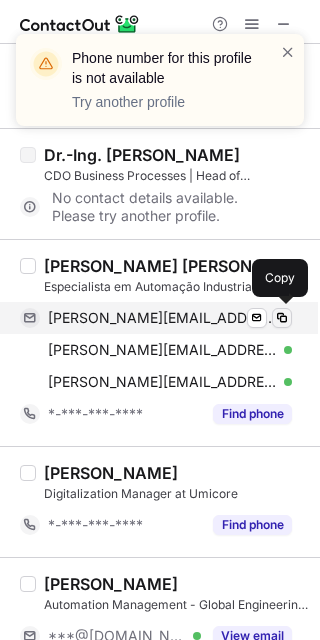 click at bounding box center [282, 318] 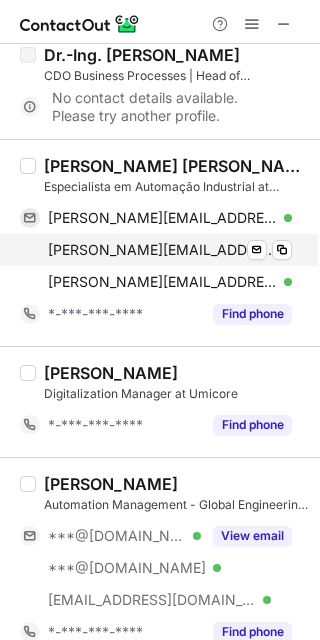 scroll, scrollTop: 1141, scrollLeft: 0, axis: vertical 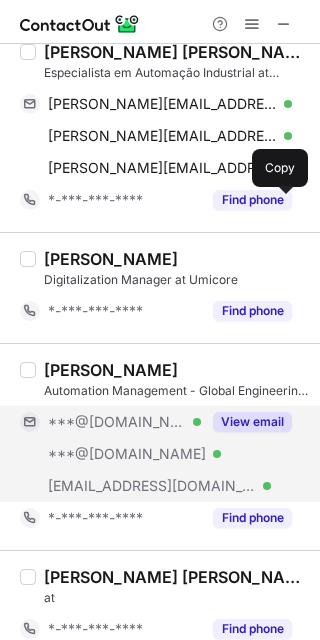 click on "View email" at bounding box center (252, 422) 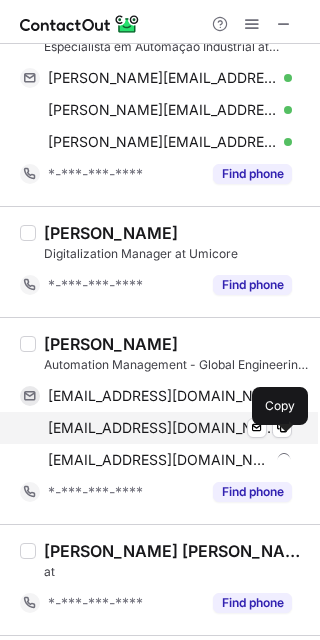 scroll, scrollTop: 1277, scrollLeft: 0, axis: vertical 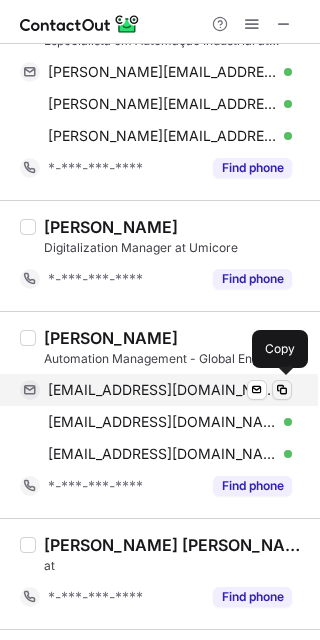 click at bounding box center (282, 390) 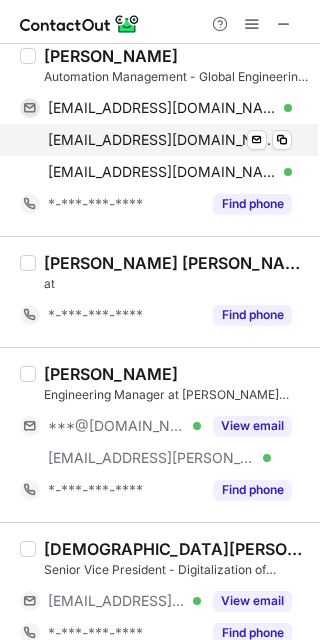 scroll, scrollTop: 1574, scrollLeft: 0, axis: vertical 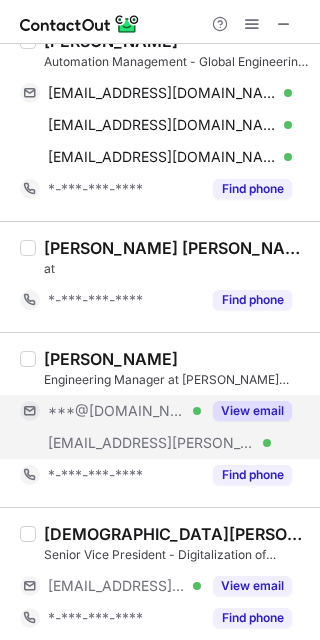 click on "View email" at bounding box center (252, 411) 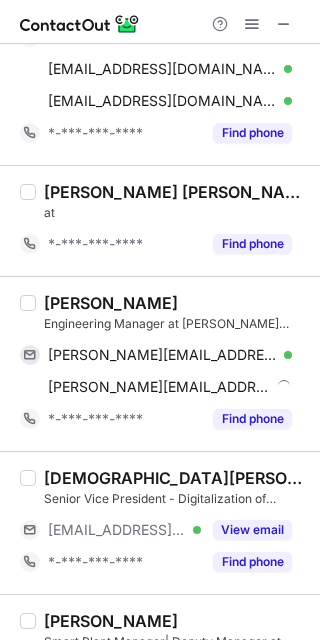 scroll, scrollTop: 1637, scrollLeft: 0, axis: vertical 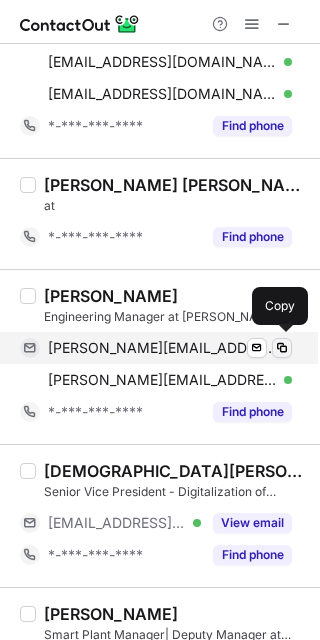 click at bounding box center [282, 348] 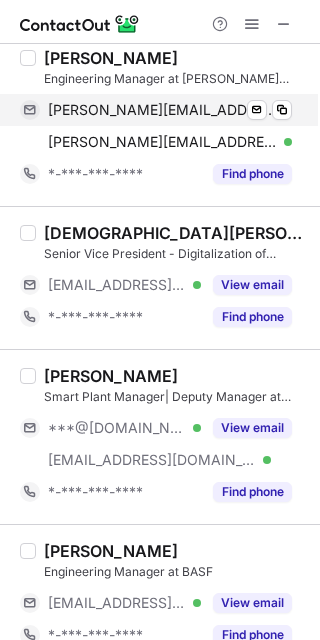scroll, scrollTop: 1894, scrollLeft: 0, axis: vertical 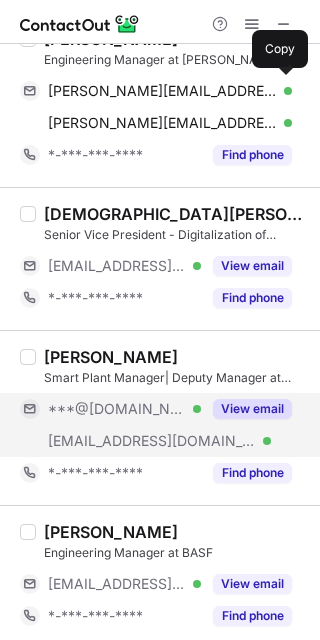 click on "View email" at bounding box center (252, 409) 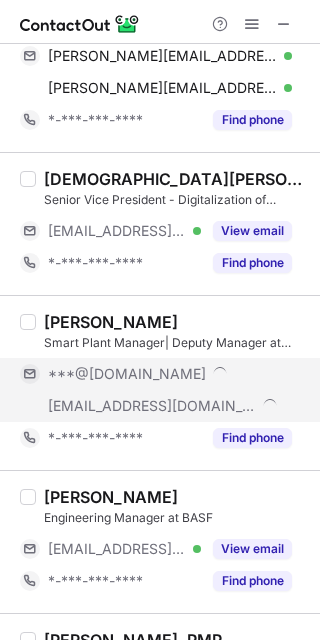 scroll, scrollTop: 1930, scrollLeft: 0, axis: vertical 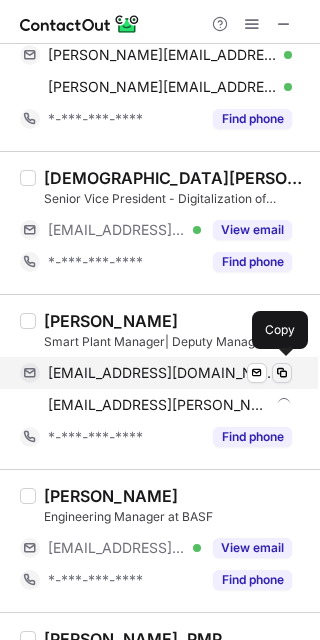 click at bounding box center [282, 373] 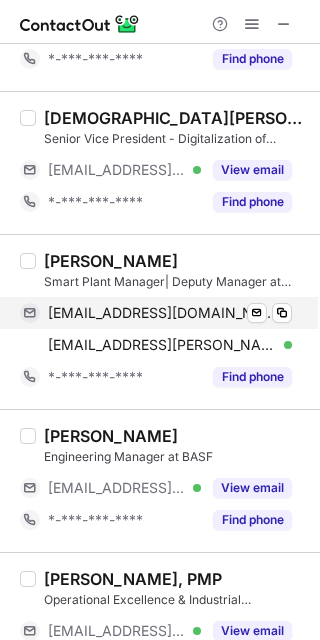 scroll, scrollTop: 2165, scrollLeft: 0, axis: vertical 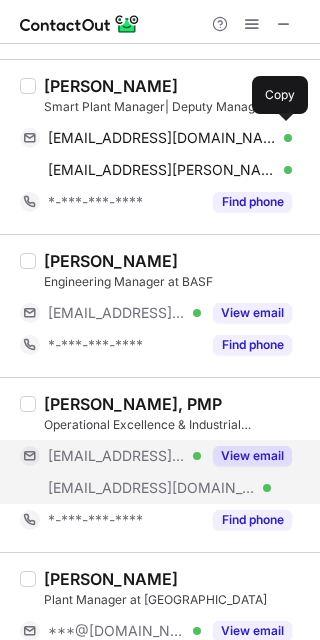 click on "View email" at bounding box center (252, 456) 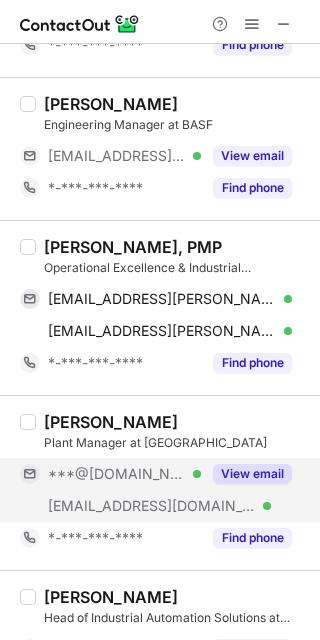 scroll, scrollTop: 2322, scrollLeft: 0, axis: vertical 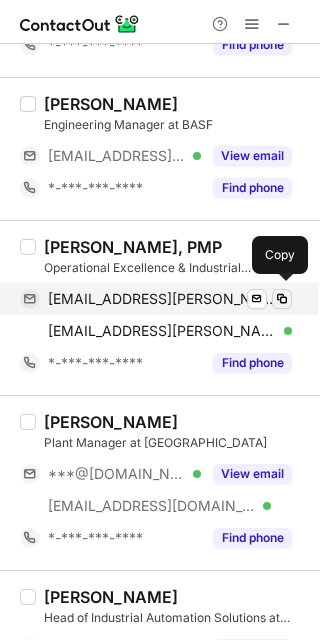 click at bounding box center [282, 299] 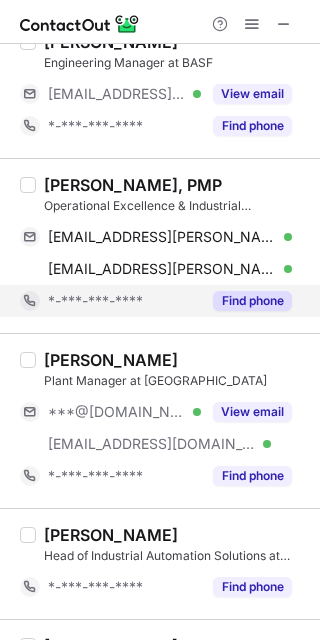scroll, scrollTop: 2411, scrollLeft: 0, axis: vertical 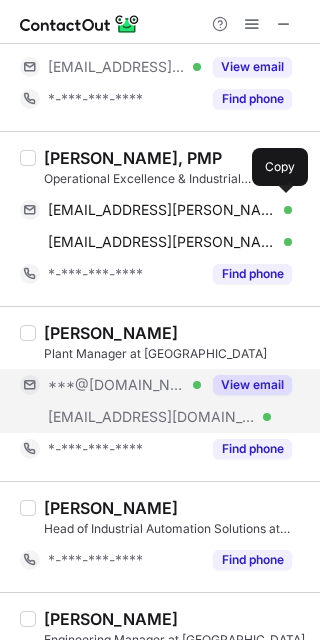 click on "View email" at bounding box center (252, 385) 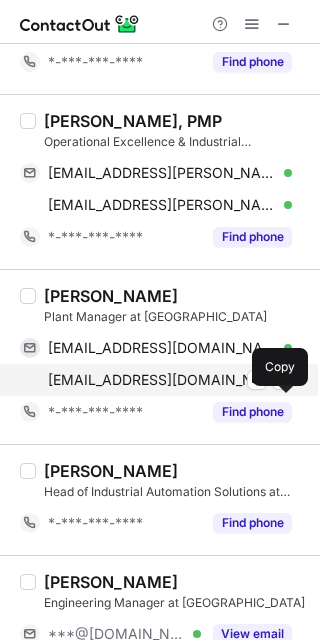scroll, scrollTop: 2476, scrollLeft: 0, axis: vertical 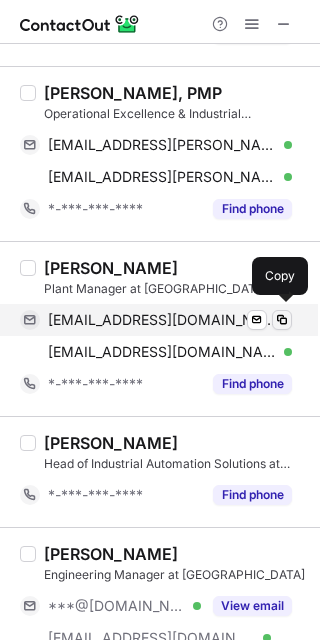 click at bounding box center [282, 320] 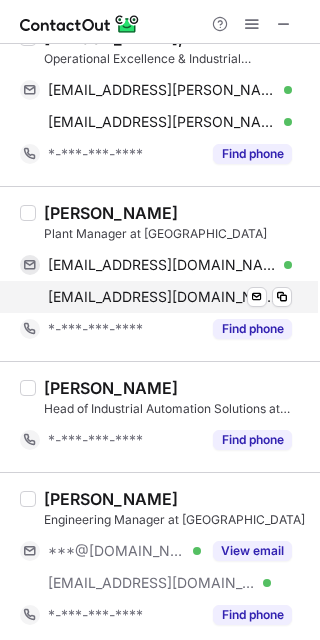 scroll, scrollTop: 2676, scrollLeft: 0, axis: vertical 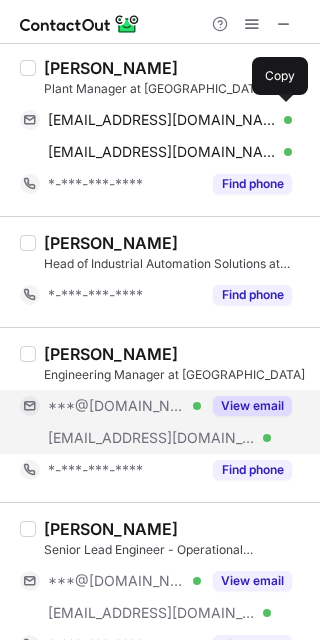 click on "View email" at bounding box center [252, 406] 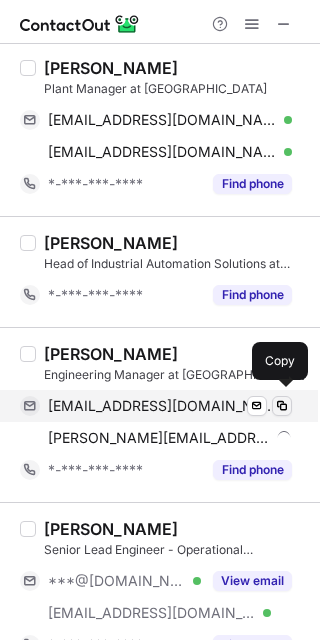 click at bounding box center (282, 406) 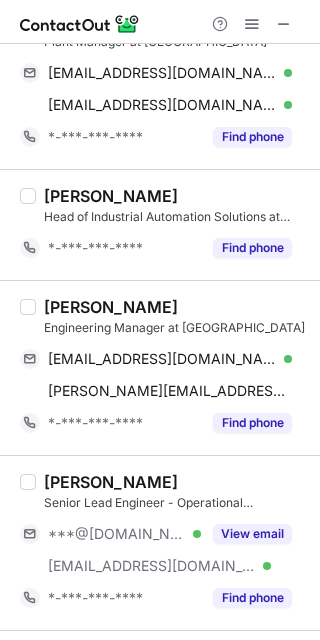 scroll, scrollTop: 2849, scrollLeft: 0, axis: vertical 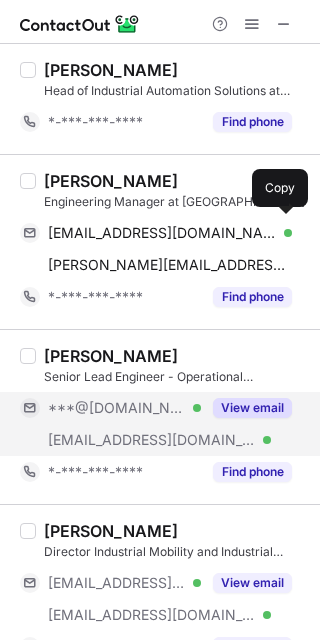 click on "View email" at bounding box center [252, 408] 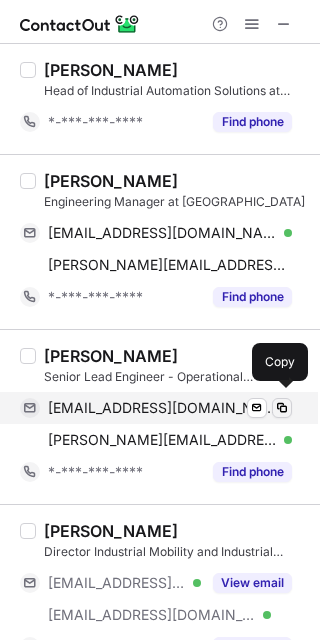 click at bounding box center [282, 408] 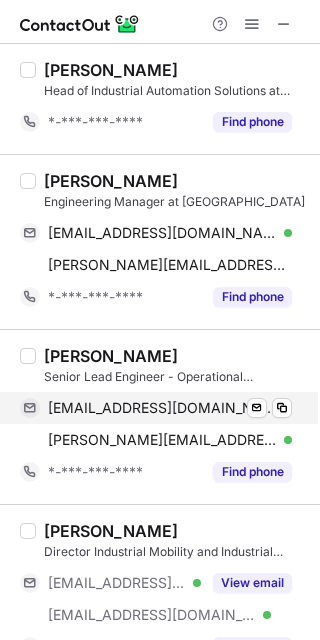 scroll, scrollTop: 2853, scrollLeft: 0, axis: vertical 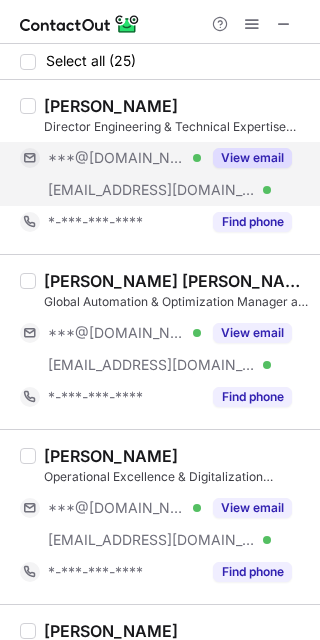 click on "View email" at bounding box center [252, 158] 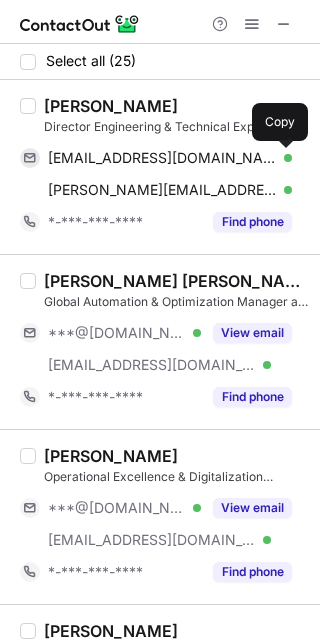 click at bounding box center (282, 158) 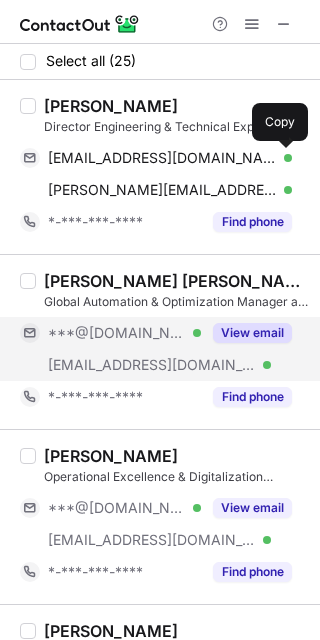 click on "View email" at bounding box center [252, 333] 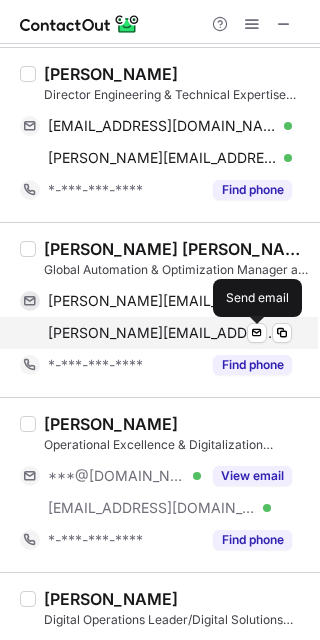 scroll, scrollTop: 33, scrollLeft: 0, axis: vertical 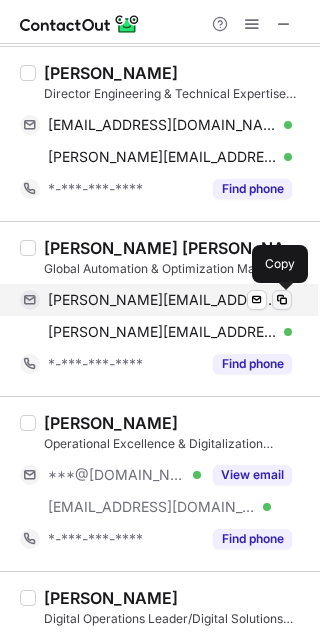 click at bounding box center (282, 300) 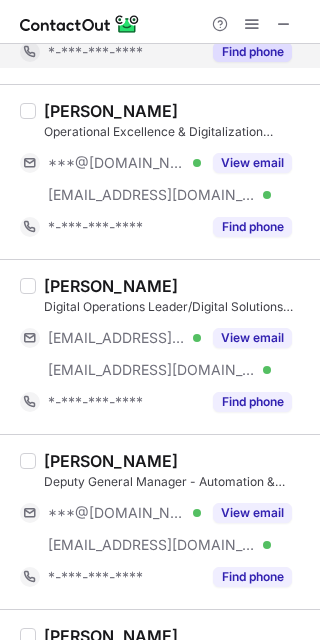 scroll, scrollTop: 449, scrollLeft: 0, axis: vertical 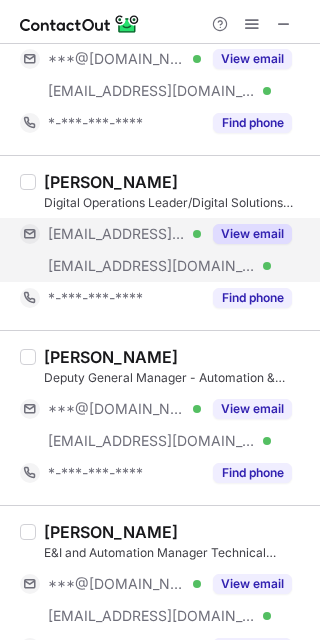 click on "View email" at bounding box center (252, 234) 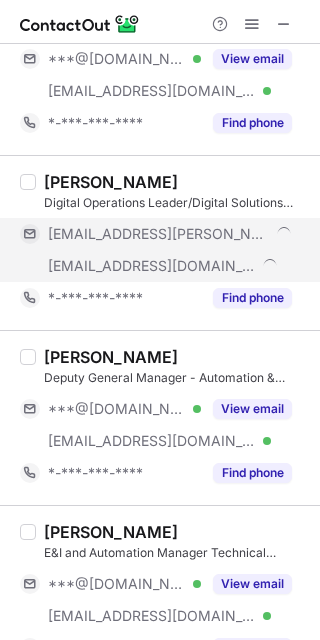 click on "***@cox.net" at bounding box center (170, 234) 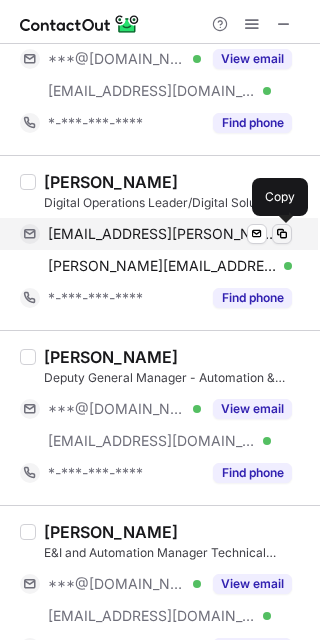click at bounding box center (282, 234) 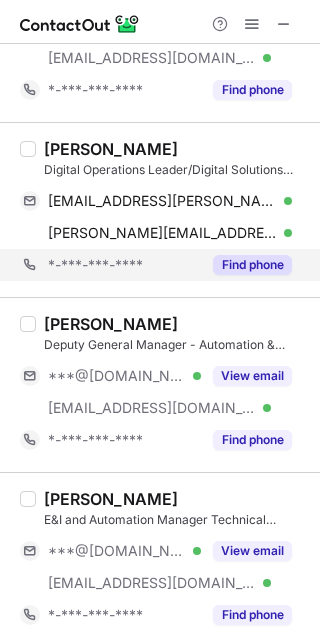 scroll, scrollTop: 561, scrollLeft: 0, axis: vertical 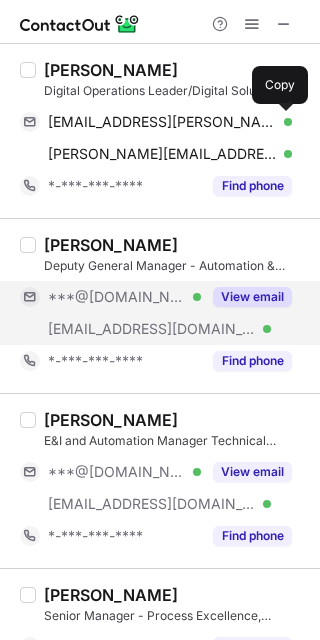 click on "View email" at bounding box center [252, 297] 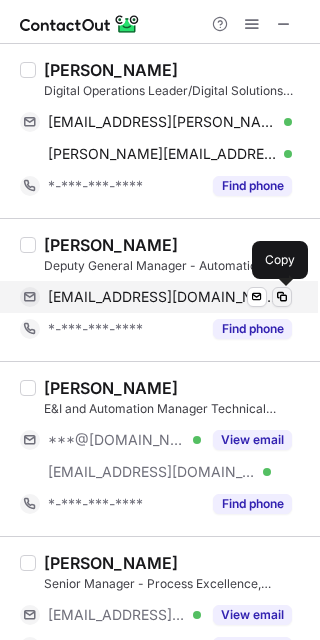 click at bounding box center (282, 297) 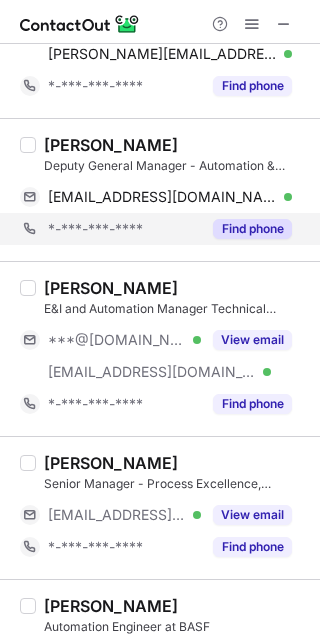 scroll, scrollTop: 673, scrollLeft: 0, axis: vertical 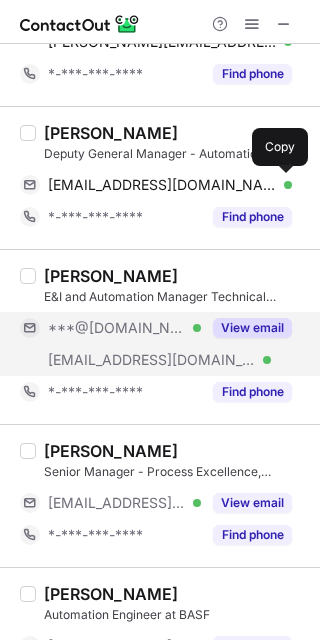 click on "View email" at bounding box center (252, 328) 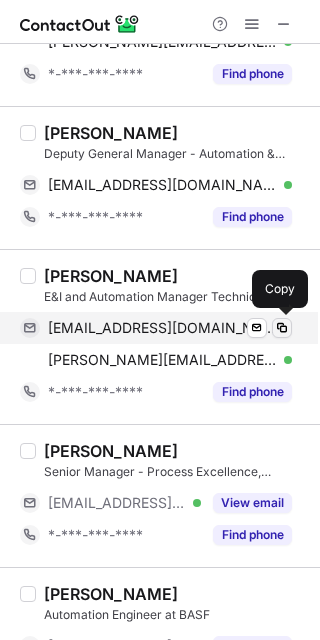 click at bounding box center [282, 328] 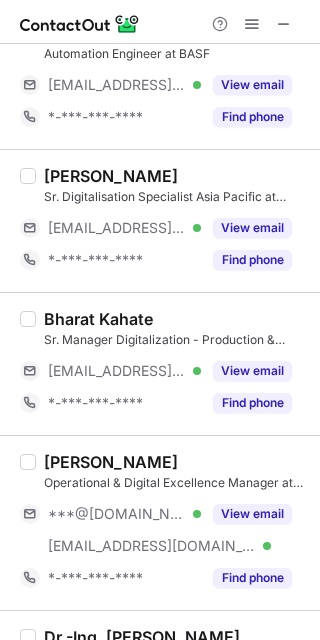 scroll, scrollTop: 1256, scrollLeft: 0, axis: vertical 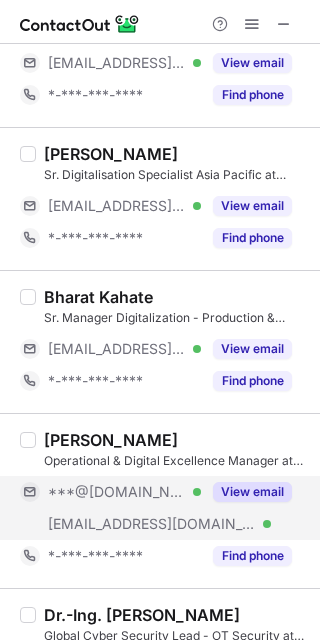 click on "View email" at bounding box center (252, 492) 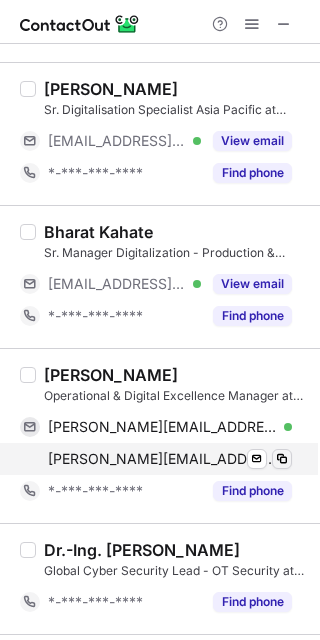 scroll, scrollTop: 1326, scrollLeft: 0, axis: vertical 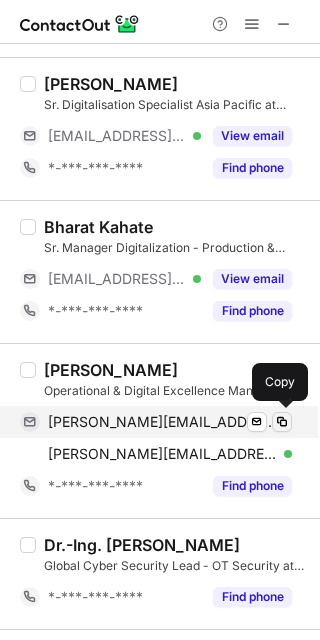 click at bounding box center (282, 422) 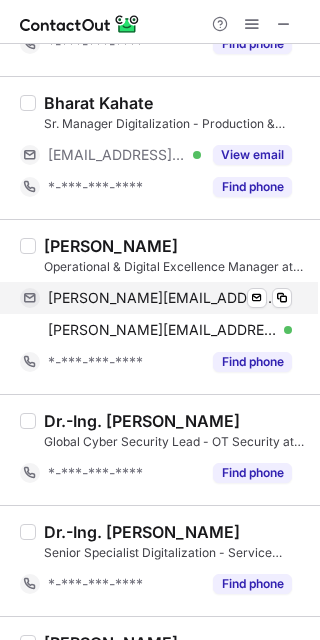 scroll, scrollTop: 1473, scrollLeft: 0, axis: vertical 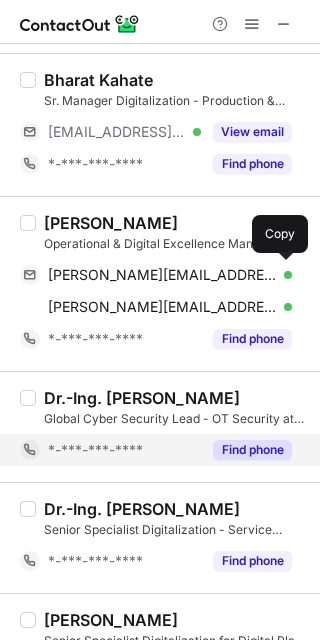 click on "Find phone" at bounding box center (252, 450) 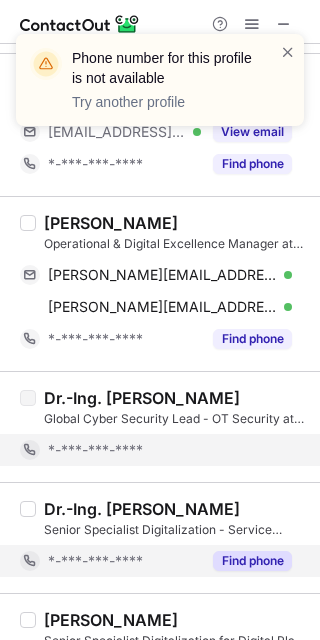 click on "Find phone" at bounding box center [252, 561] 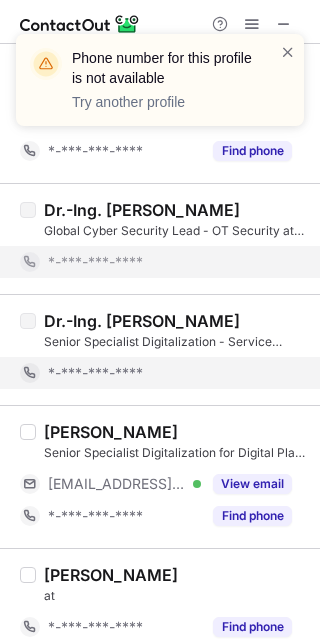 scroll, scrollTop: 1675, scrollLeft: 0, axis: vertical 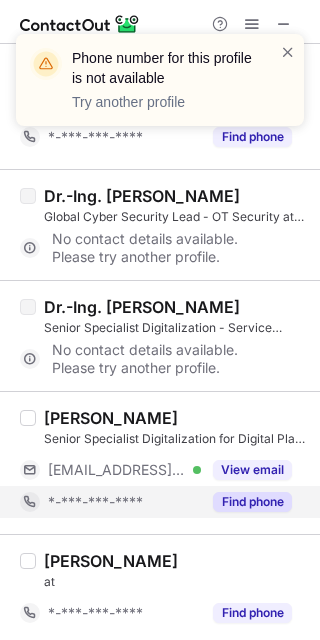 click on "Find phone" at bounding box center (252, 502) 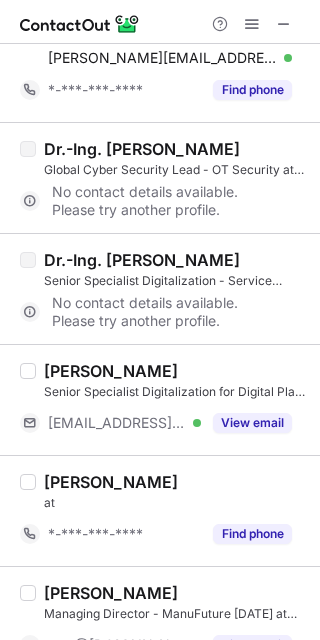 scroll, scrollTop: 1895, scrollLeft: 0, axis: vertical 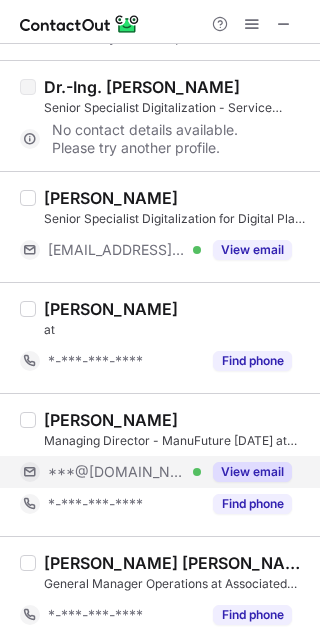 click on "View email" at bounding box center (252, 472) 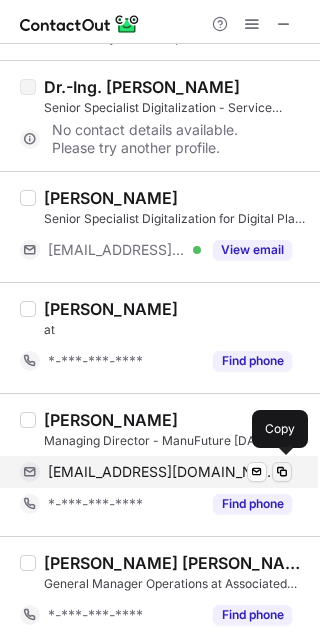 click at bounding box center [282, 472] 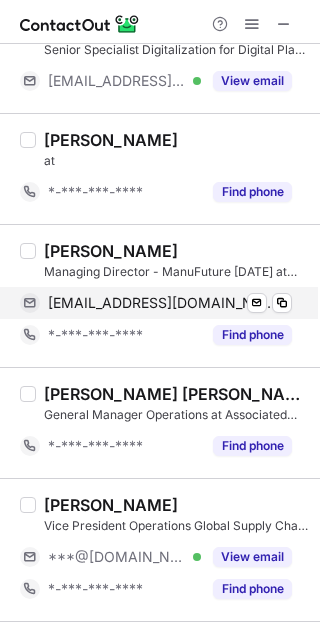 scroll, scrollTop: 2138, scrollLeft: 0, axis: vertical 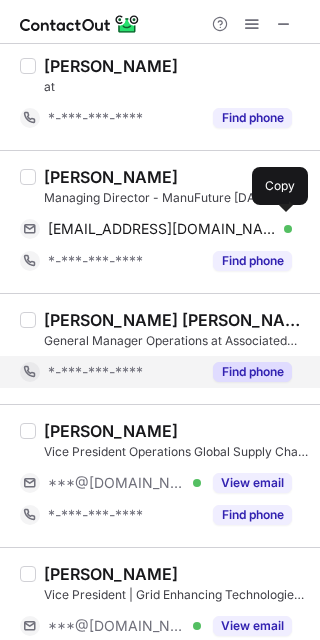 click on "Find phone" at bounding box center (252, 372) 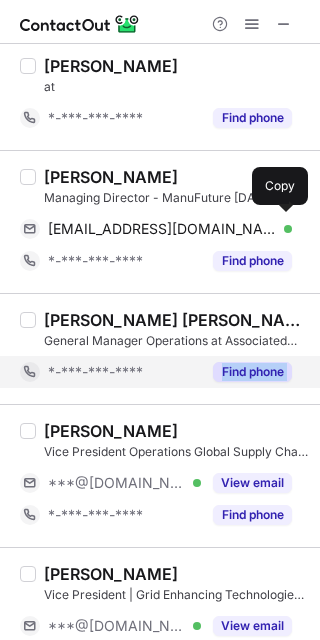 click on "*-***-***-****" at bounding box center (124, 372) 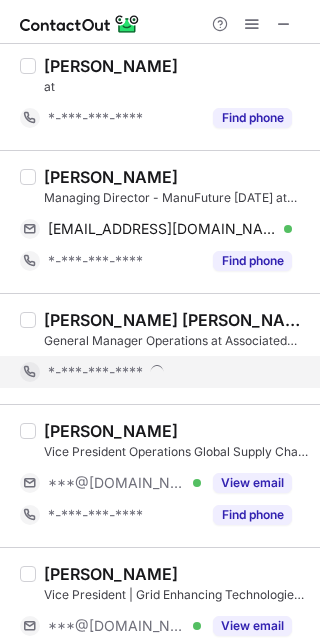 click on "*-***-***-****" at bounding box center [170, 372] 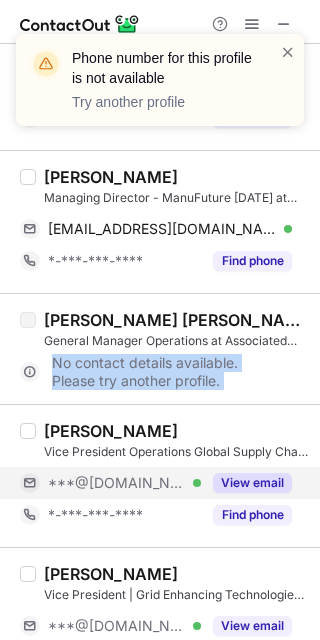 click on "View email" at bounding box center (252, 483) 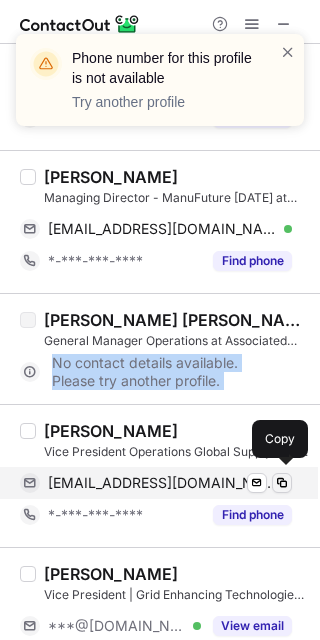 click at bounding box center (282, 483) 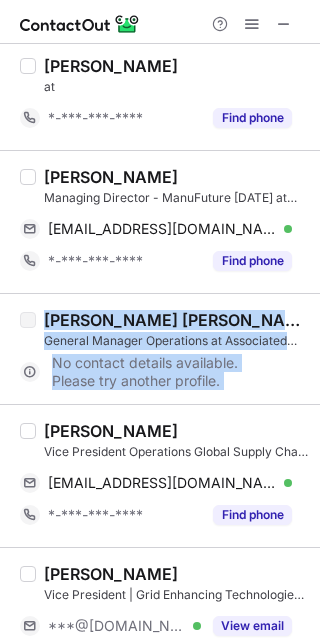 scroll, scrollTop: 2325, scrollLeft: 0, axis: vertical 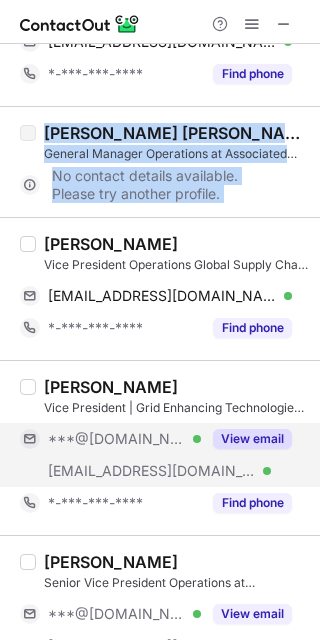 click on "View email" at bounding box center [252, 439] 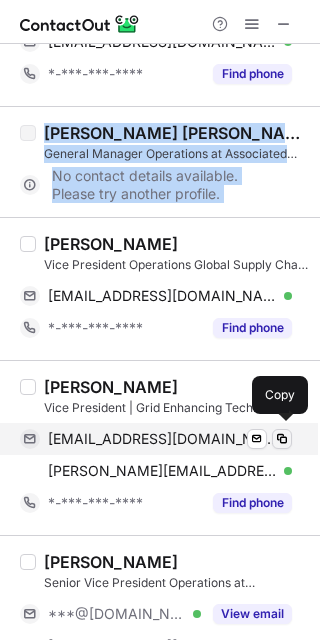 click at bounding box center (282, 439) 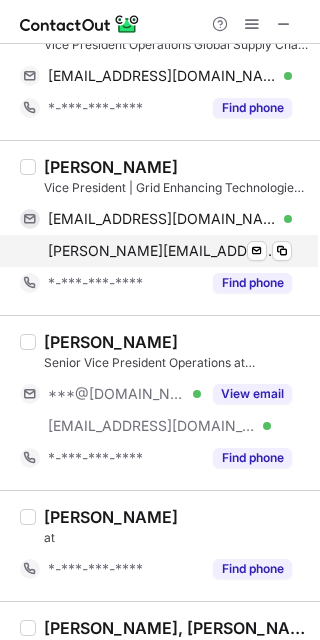 scroll, scrollTop: 2637, scrollLeft: 0, axis: vertical 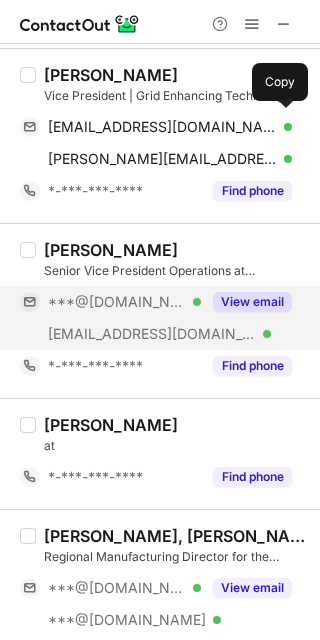 click on "View email" at bounding box center [252, 302] 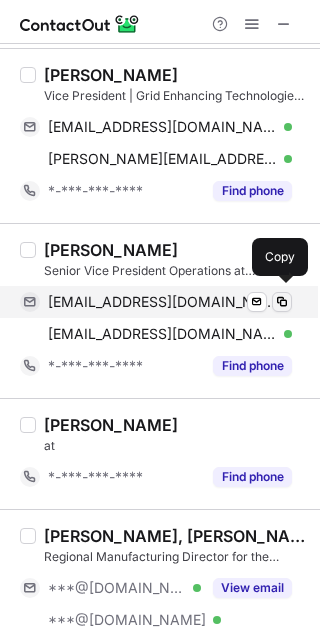 click at bounding box center [282, 302] 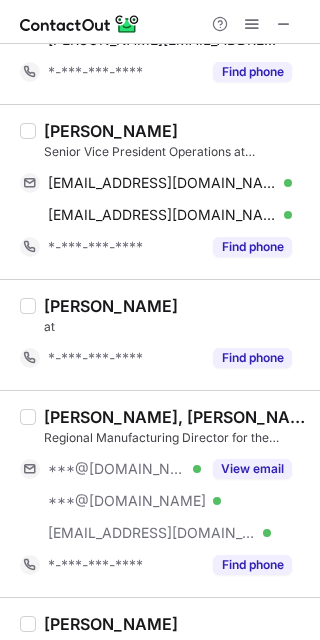 scroll, scrollTop: 2775, scrollLeft: 0, axis: vertical 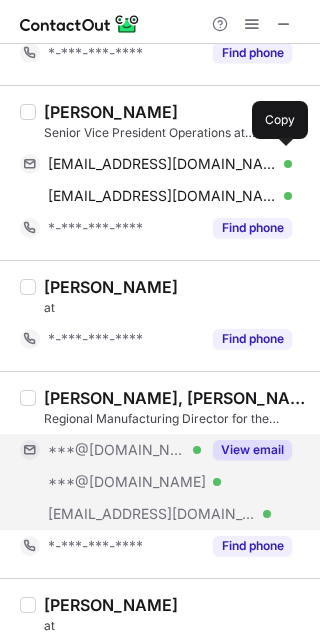 click on "View email" at bounding box center (252, 450) 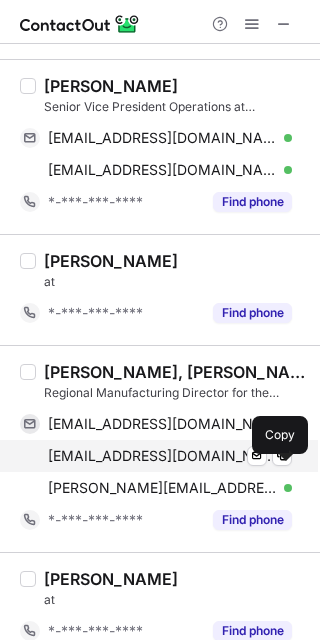 scroll, scrollTop: 2802, scrollLeft: 0, axis: vertical 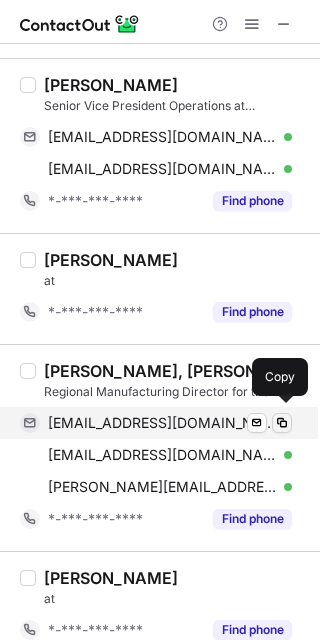 click at bounding box center (282, 423) 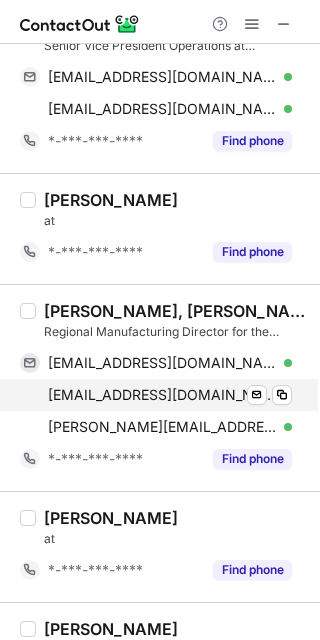 scroll, scrollTop: 2947, scrollLeft: 0, axis: vertical 